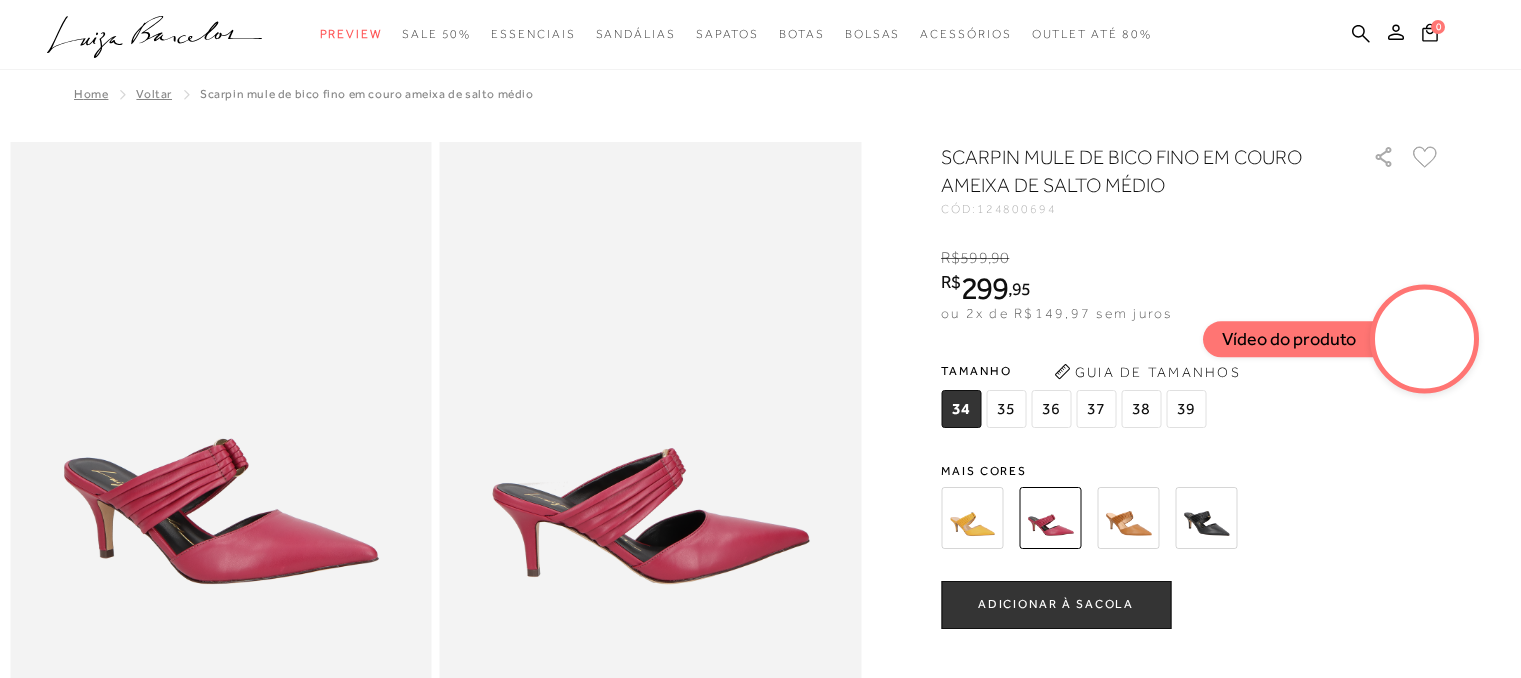 scroll, scrollTop: 0, scrollLeft: 0, axis: both 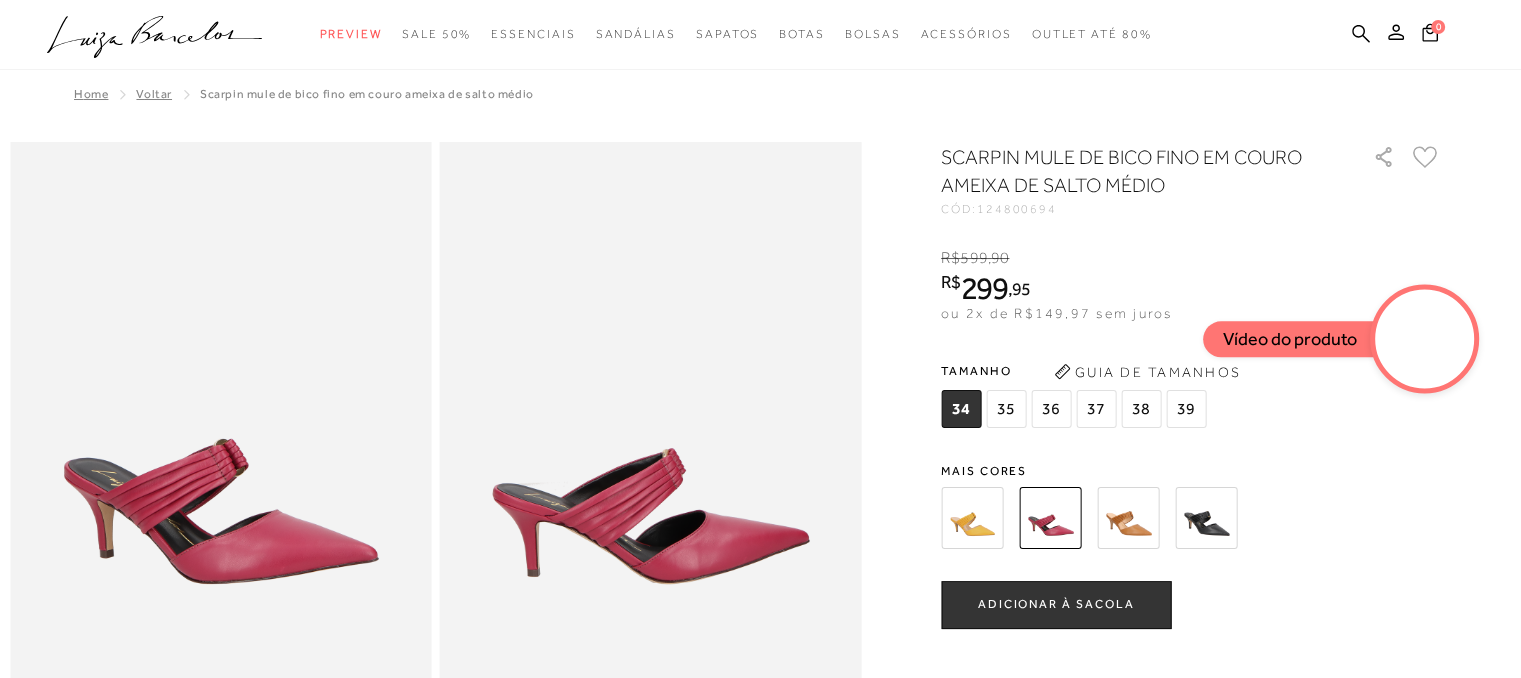 click at bounding box center [1128, 518] 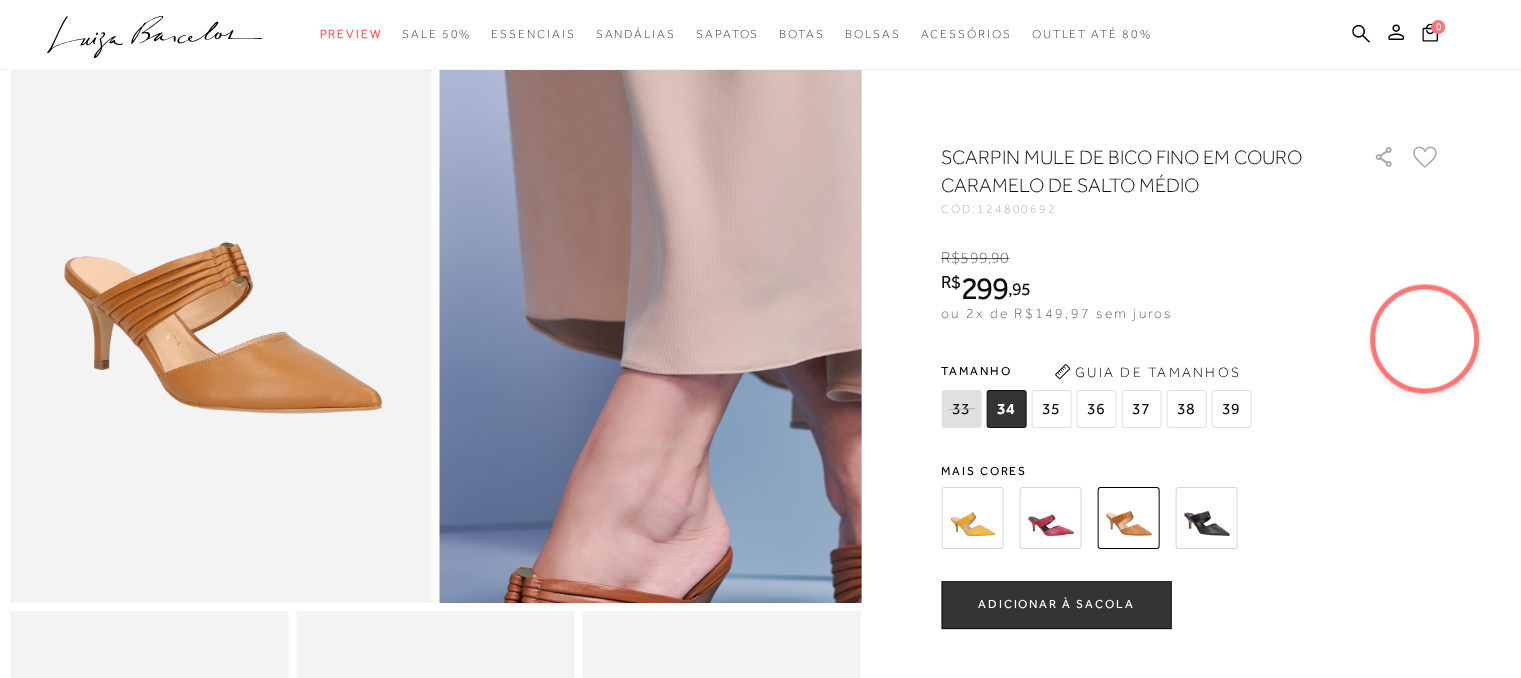 scroll, scrollTop: 200, scrollLeft: 0, axis: vertical 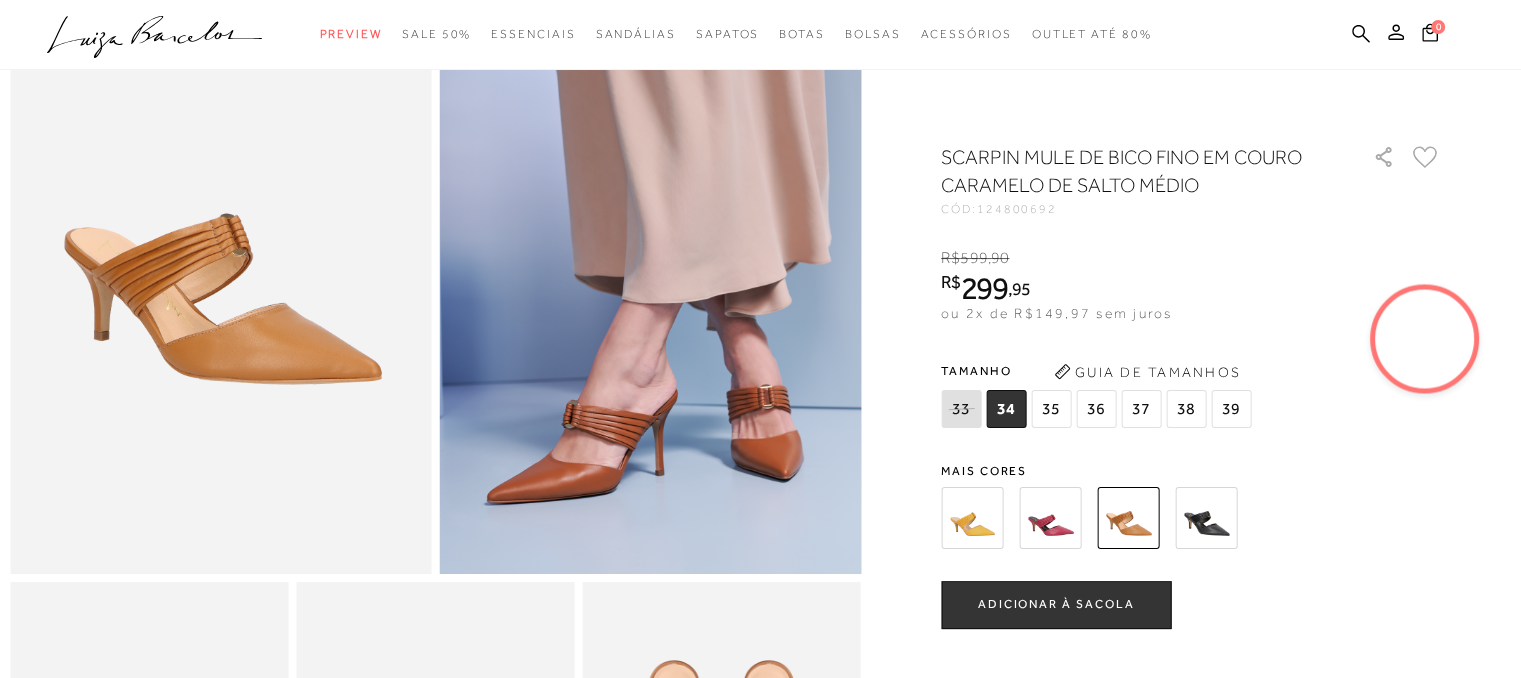 click at bounding box center (221, 258) 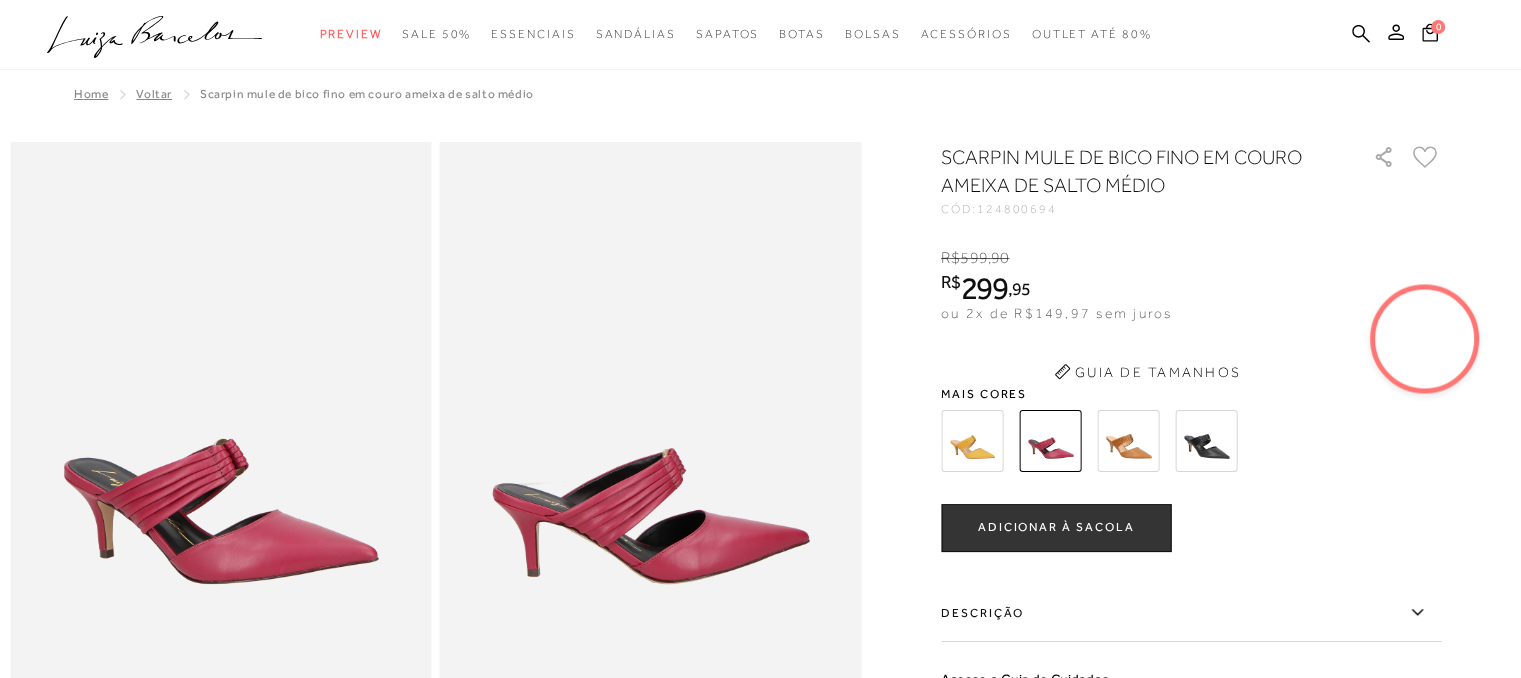 scroll, scrollTop: 0, scrollLeft: 0, axis: both 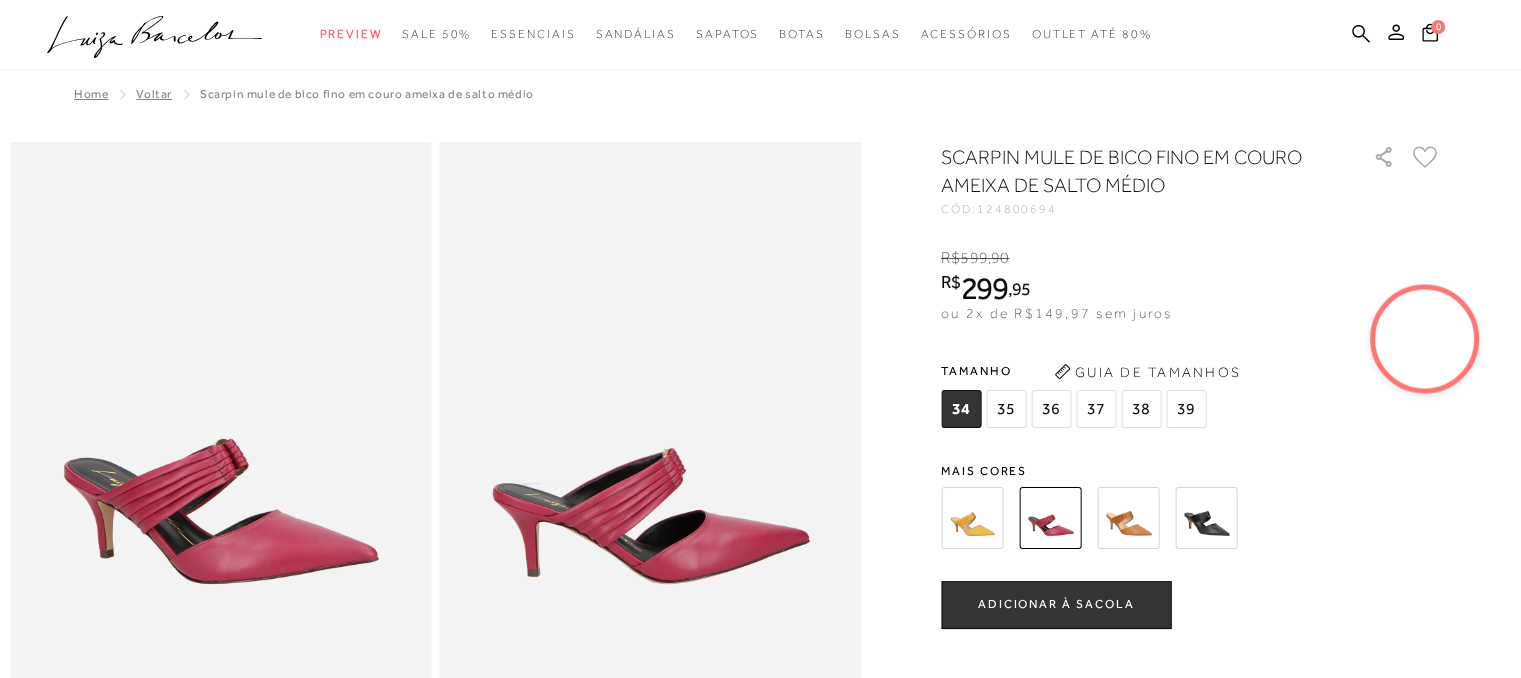 click at bounding box center [1128, 518] 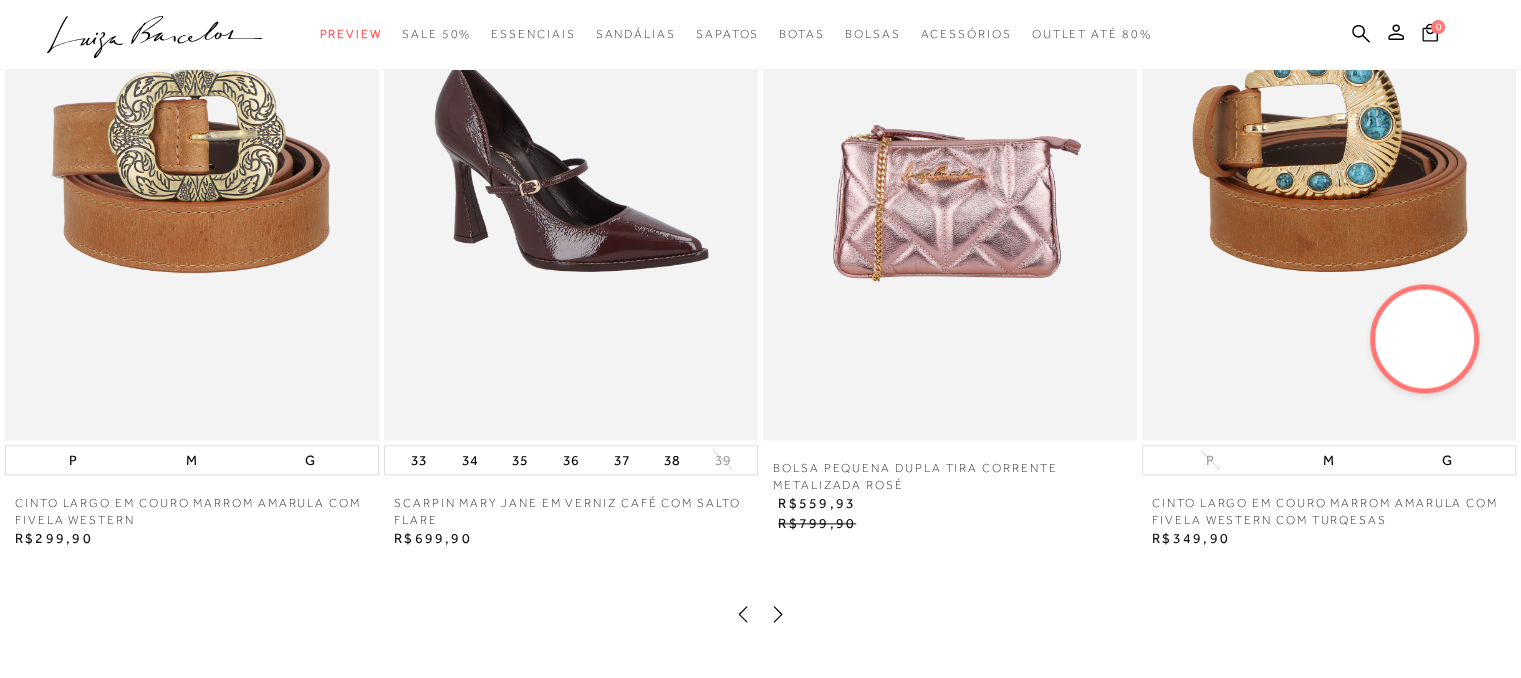 scroll, scrollTop: 2300, scrollLeft: 0, axis: vertical 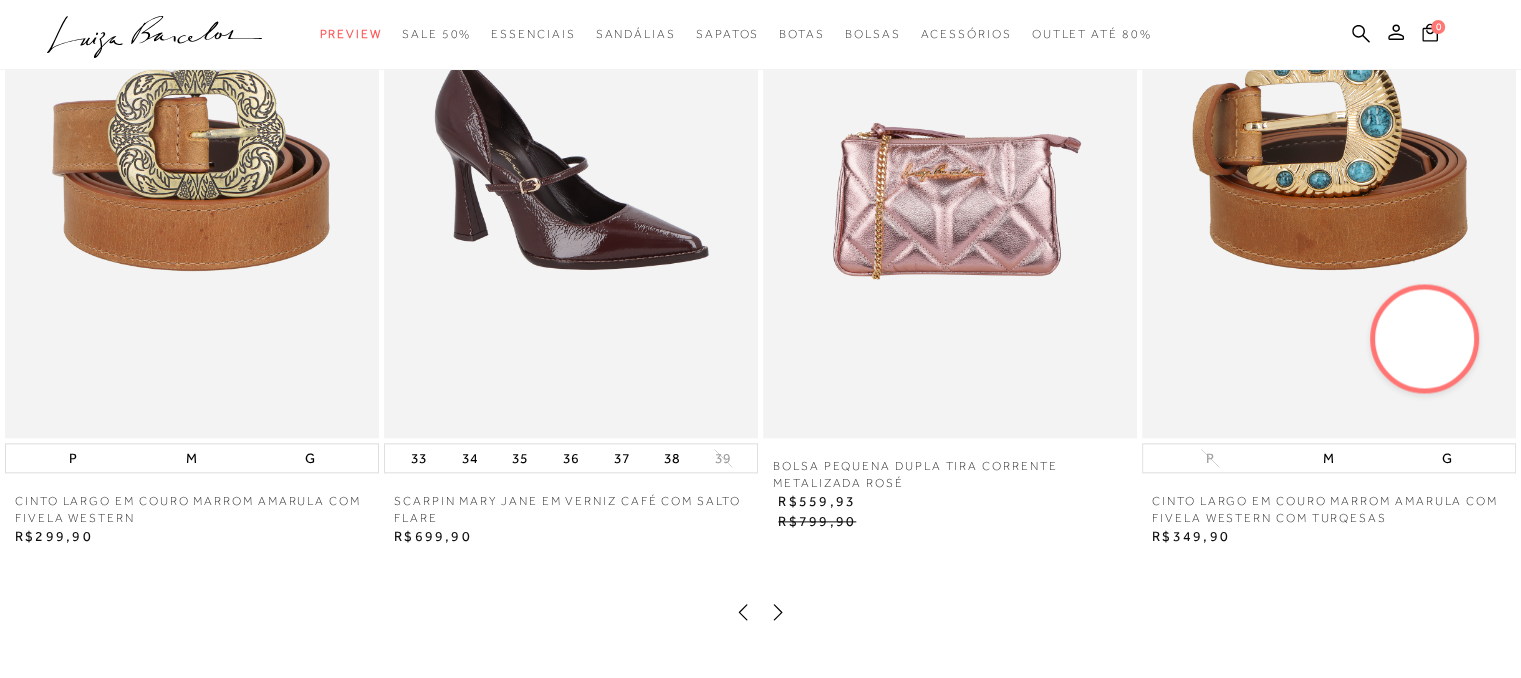click 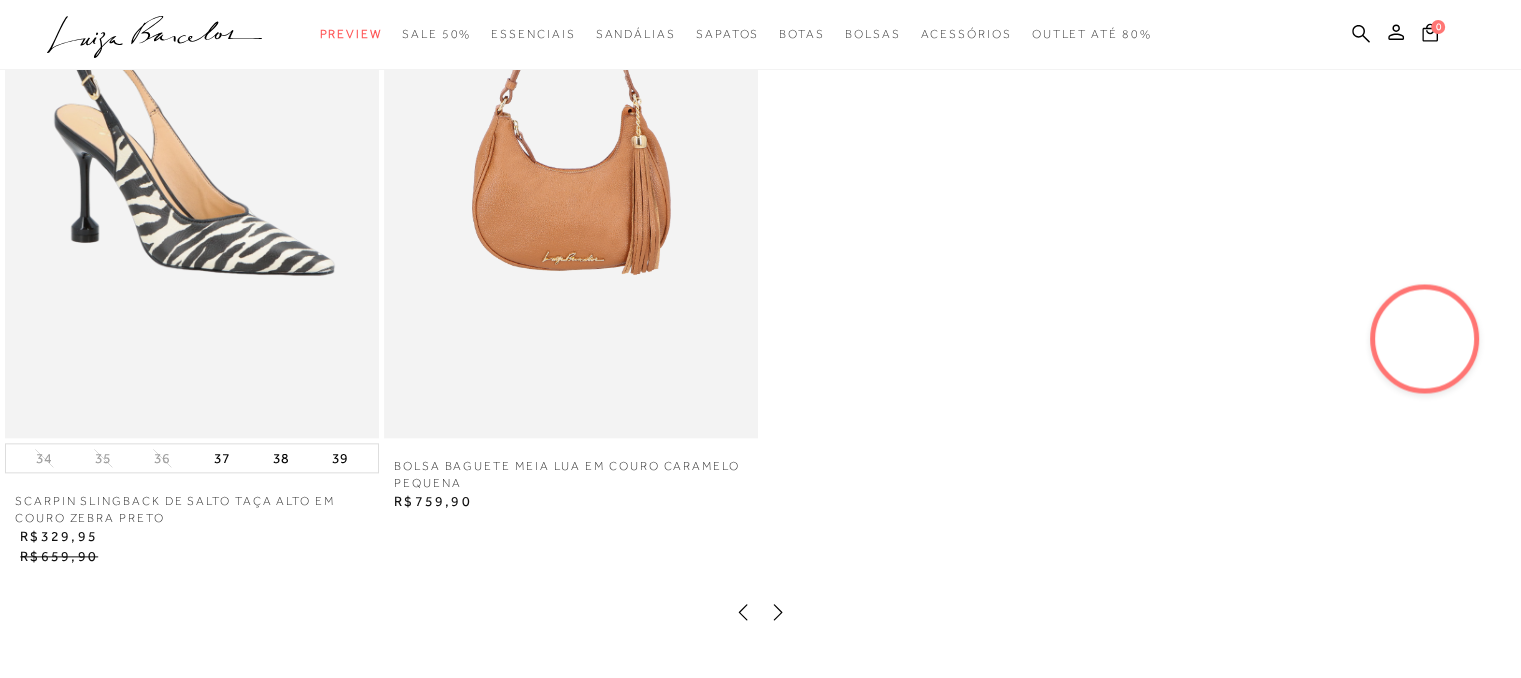 click 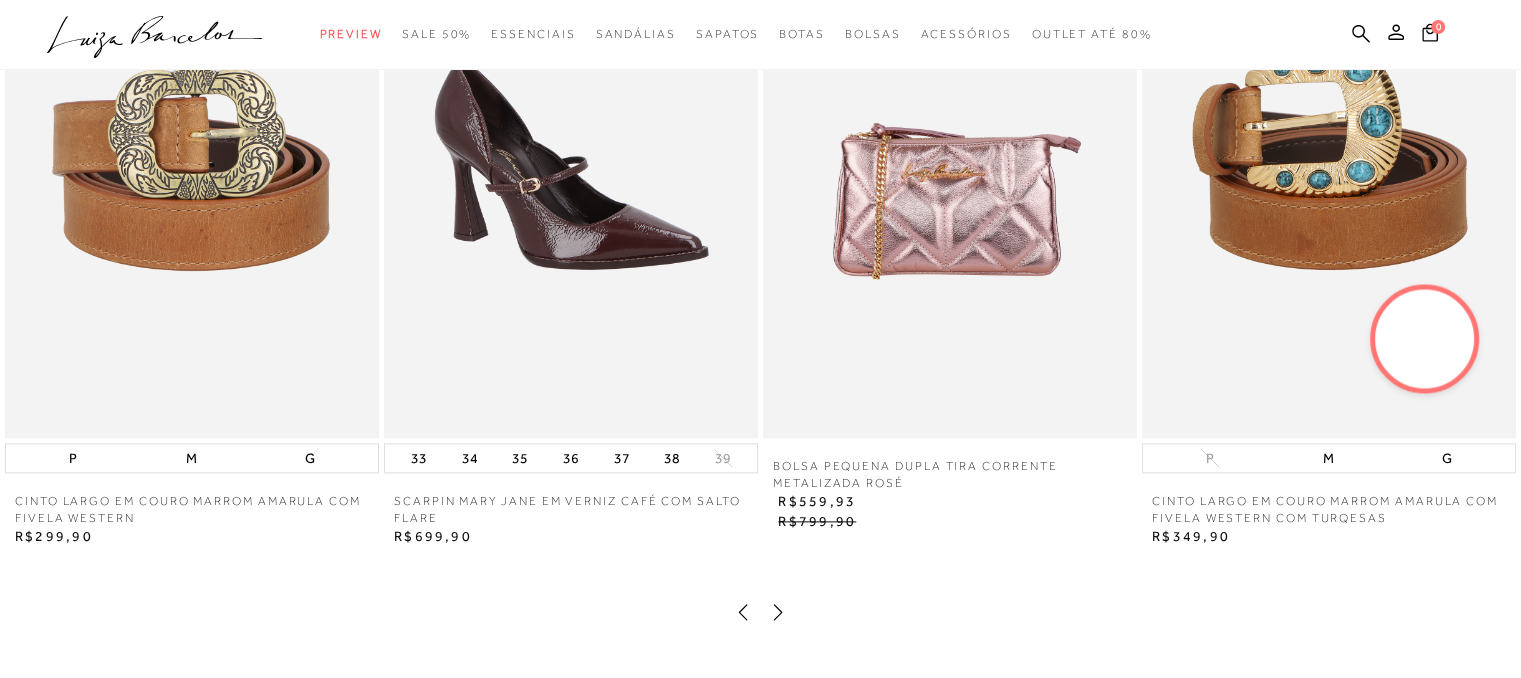 click 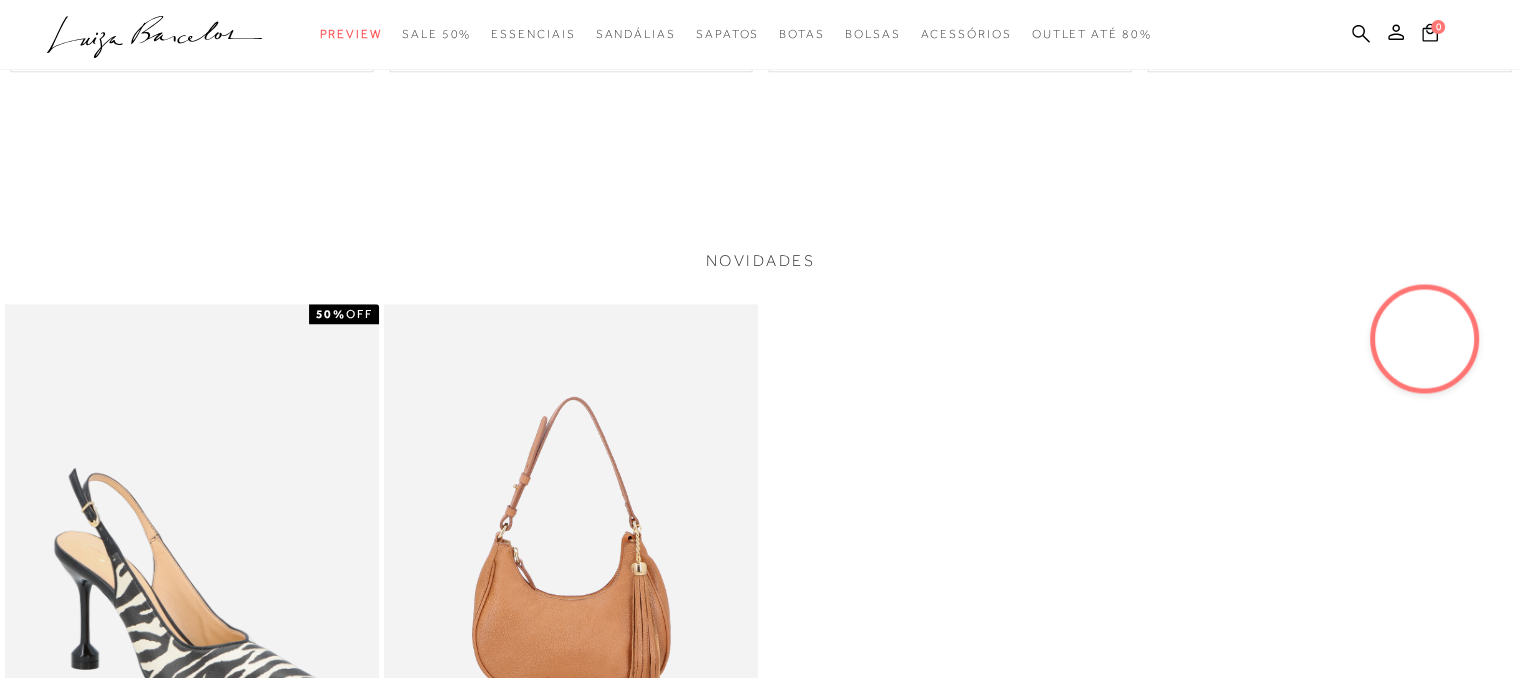 scroll, scrollTop: 1800, scrollLeft: 0, axis: vertical 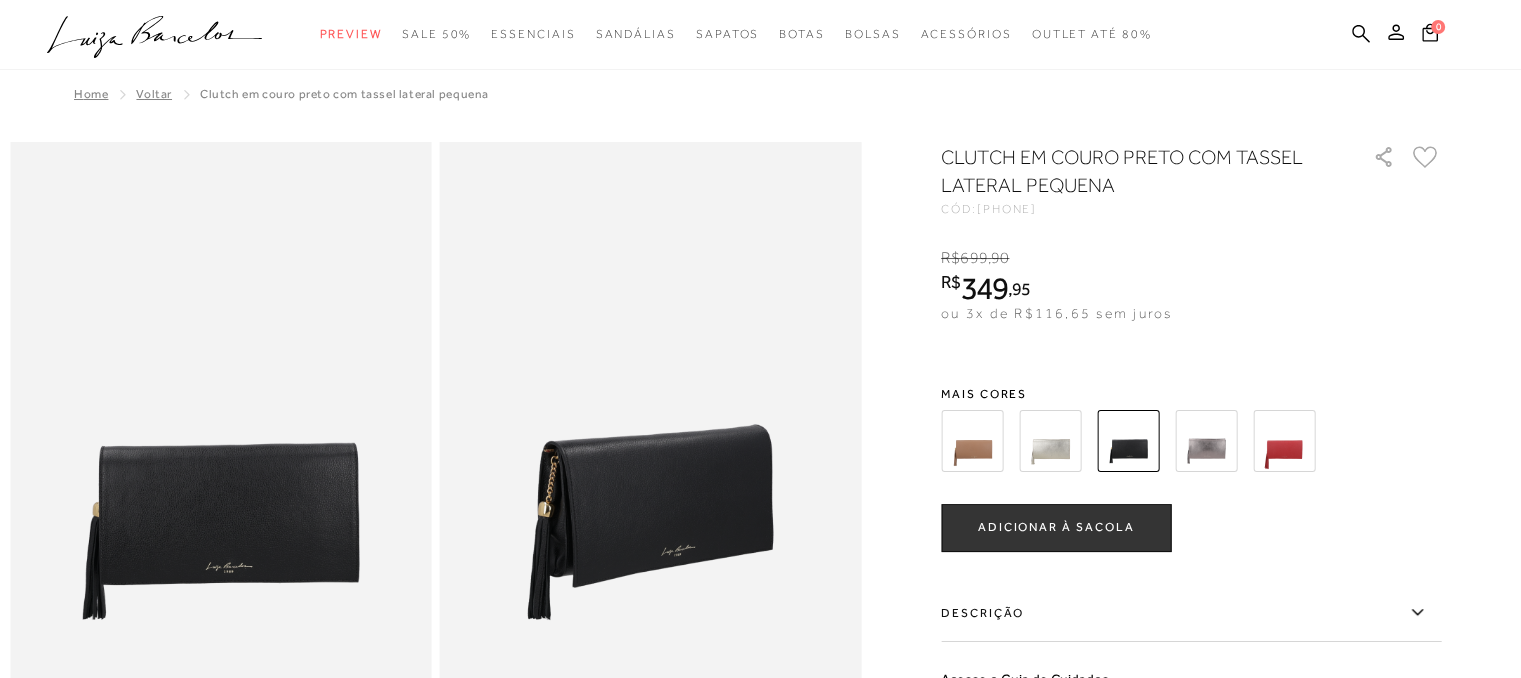 click at bounding box center (1050, 441) 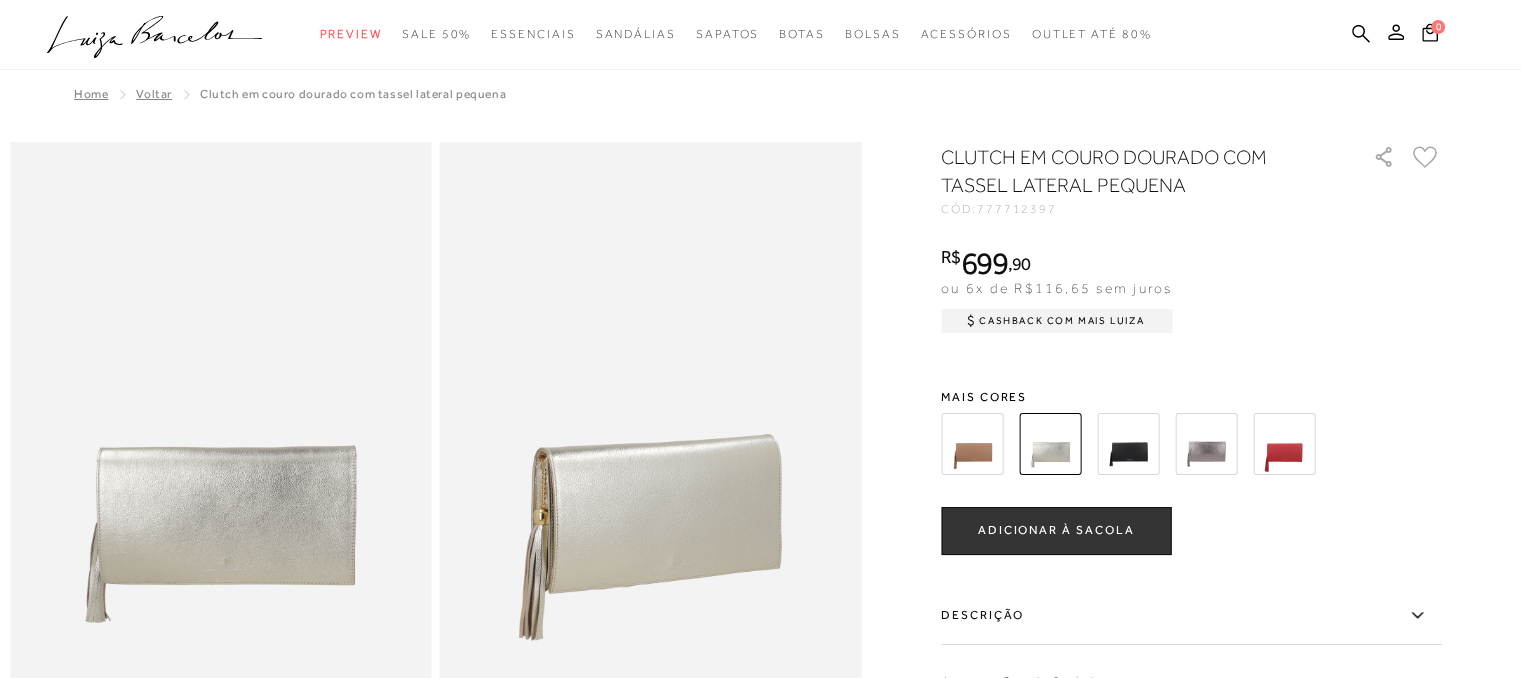 scroll, scrollTop: 0, scrollLeft: 0, axis: both 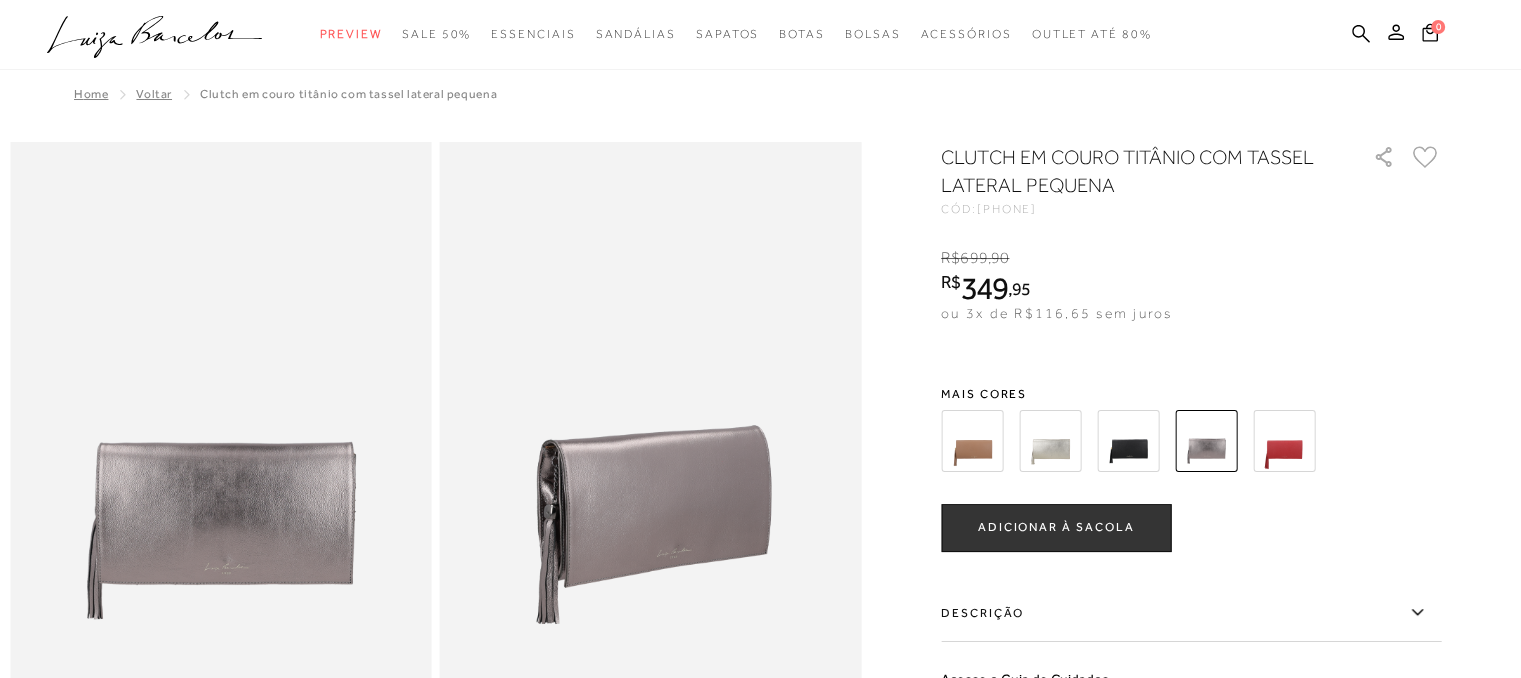 click at bounding box center (972, 441) 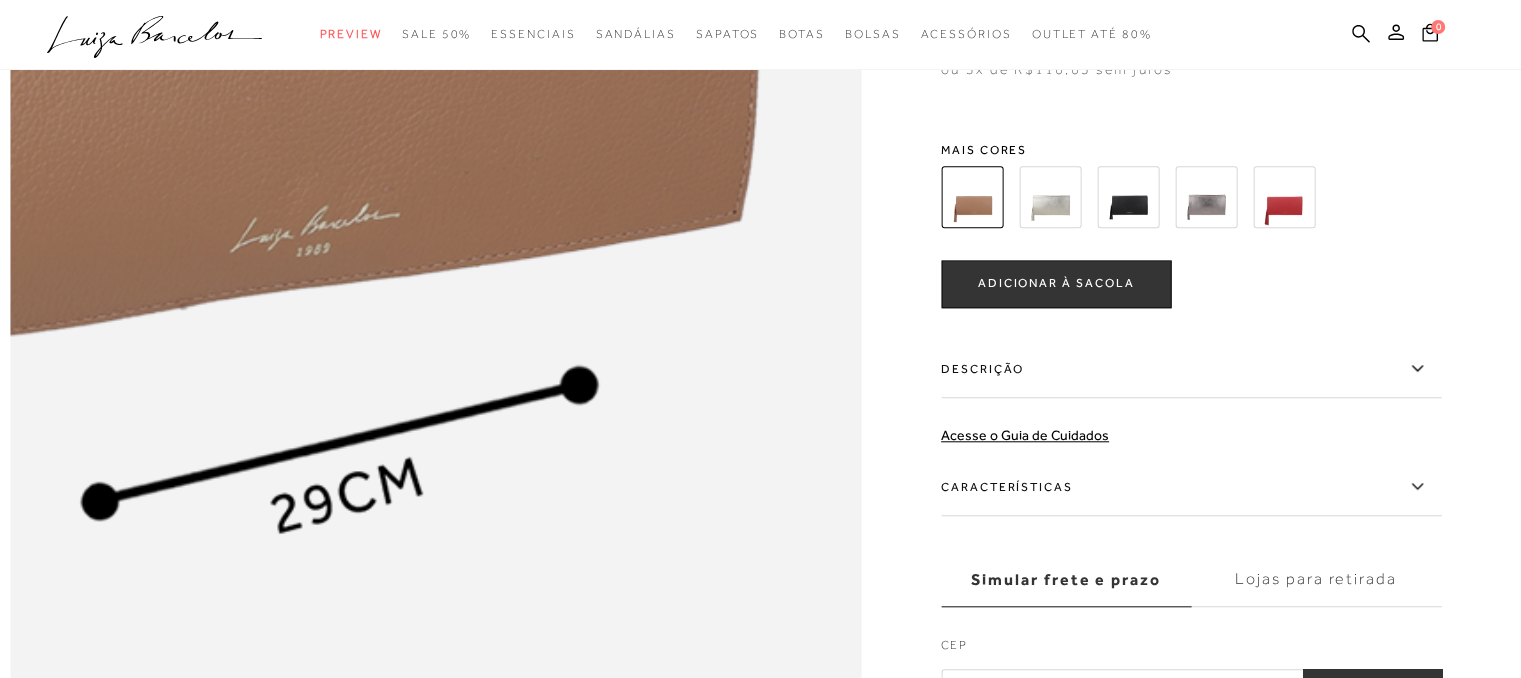 scroll, scrollTop: 1800, scrollLeft: 0, axis: vertical 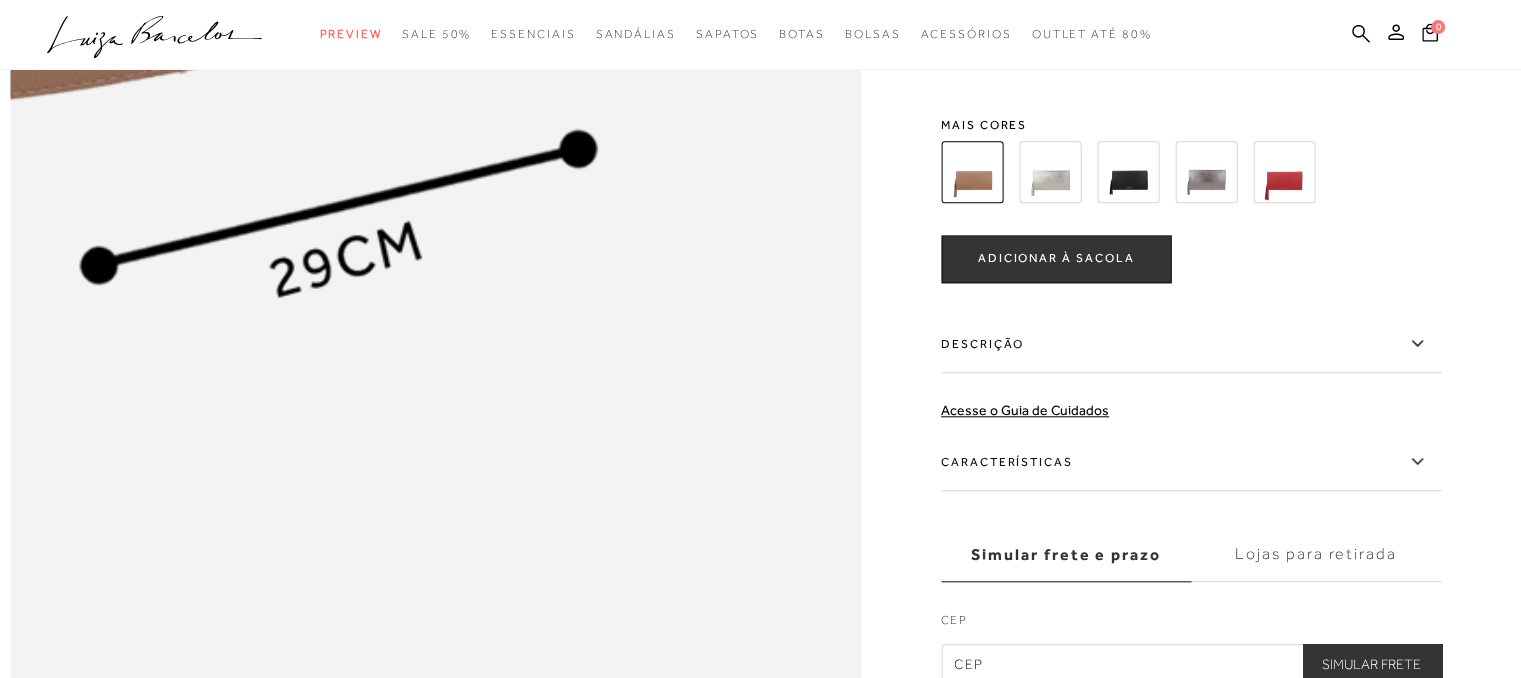click at bounding box center [97, -252] 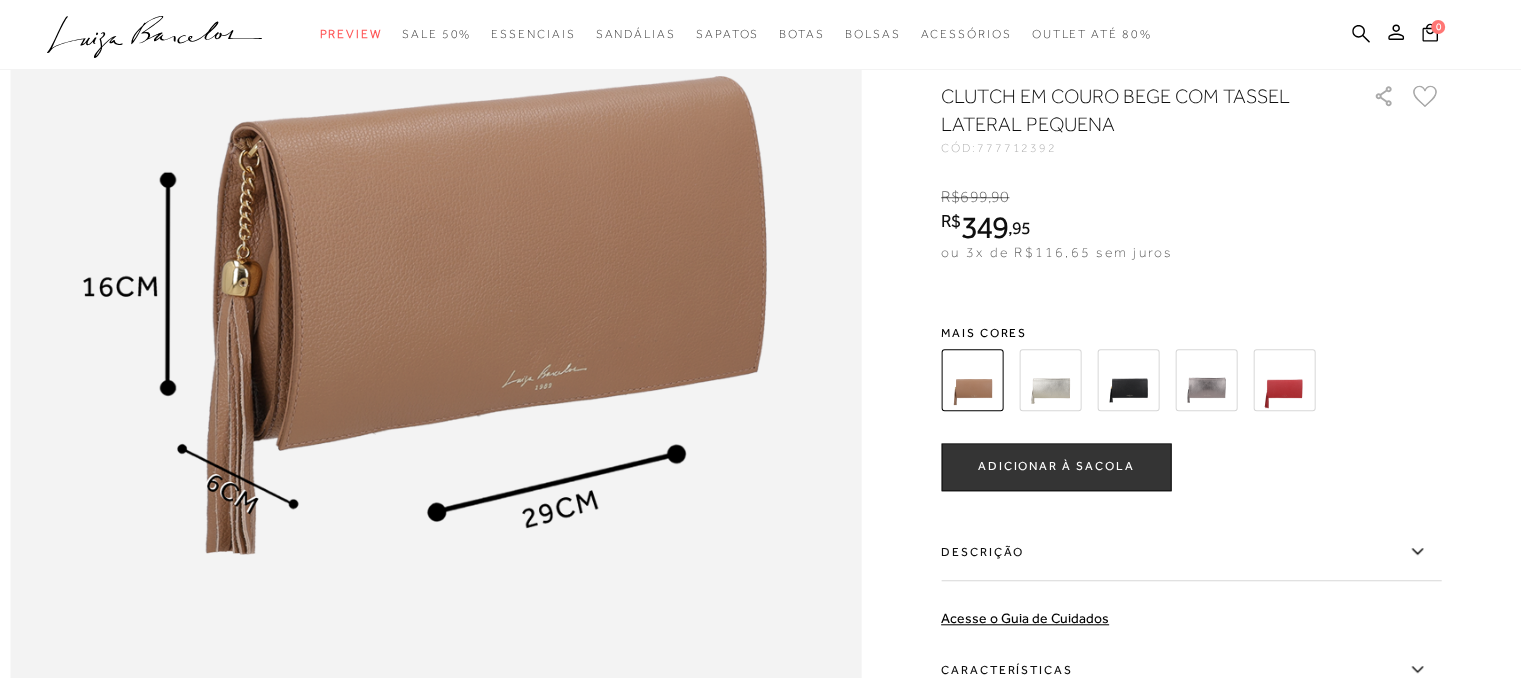 scroll, scrollTop: 1600, scrollLeft: 0, axis: vertical 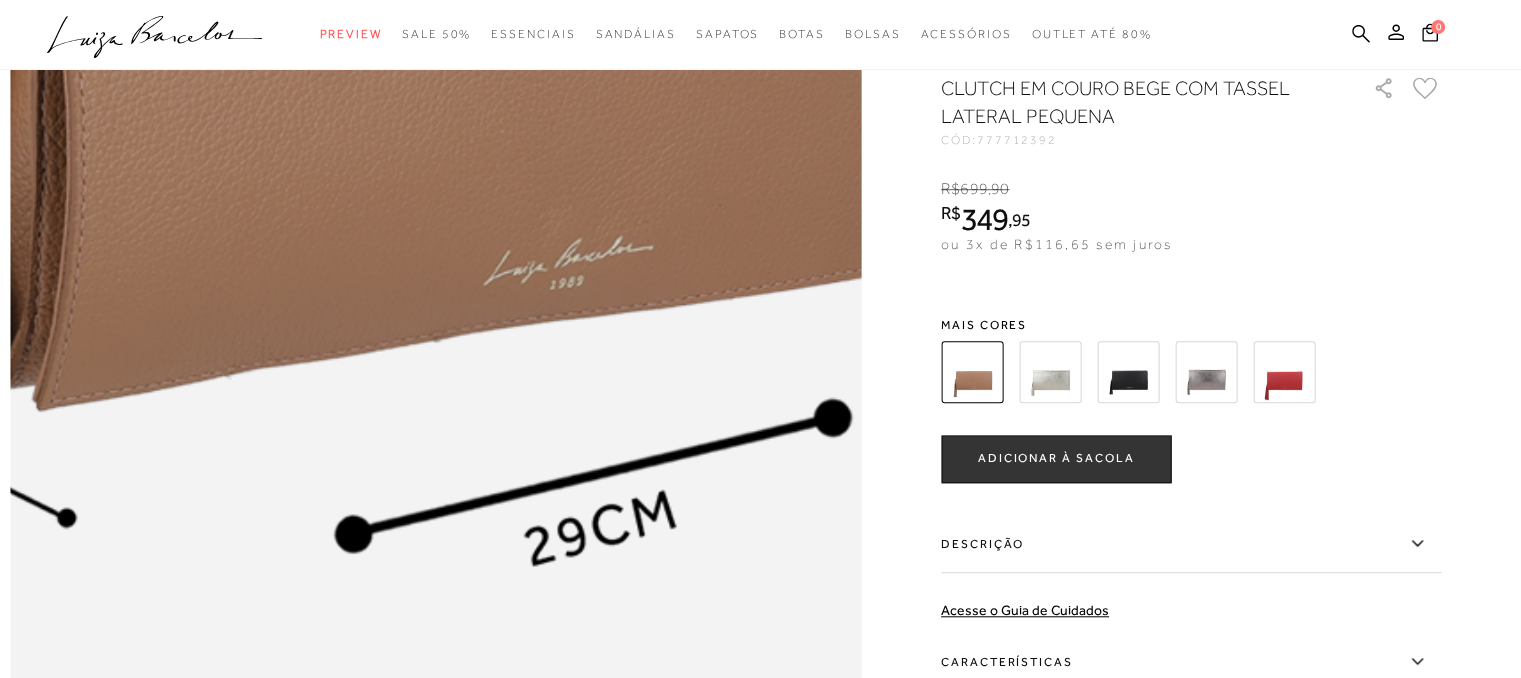 click at bounding box center [351, 17] 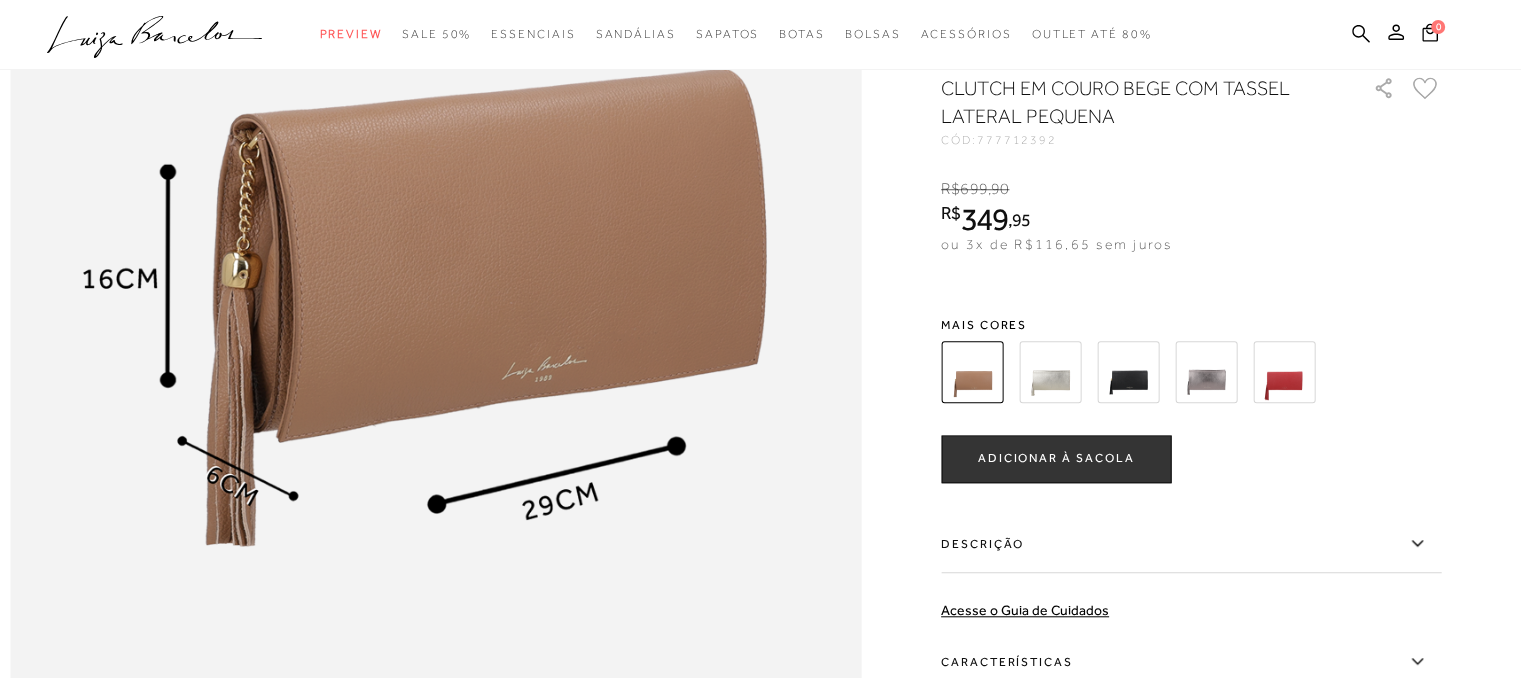 click at bounding box center [1284, 372] 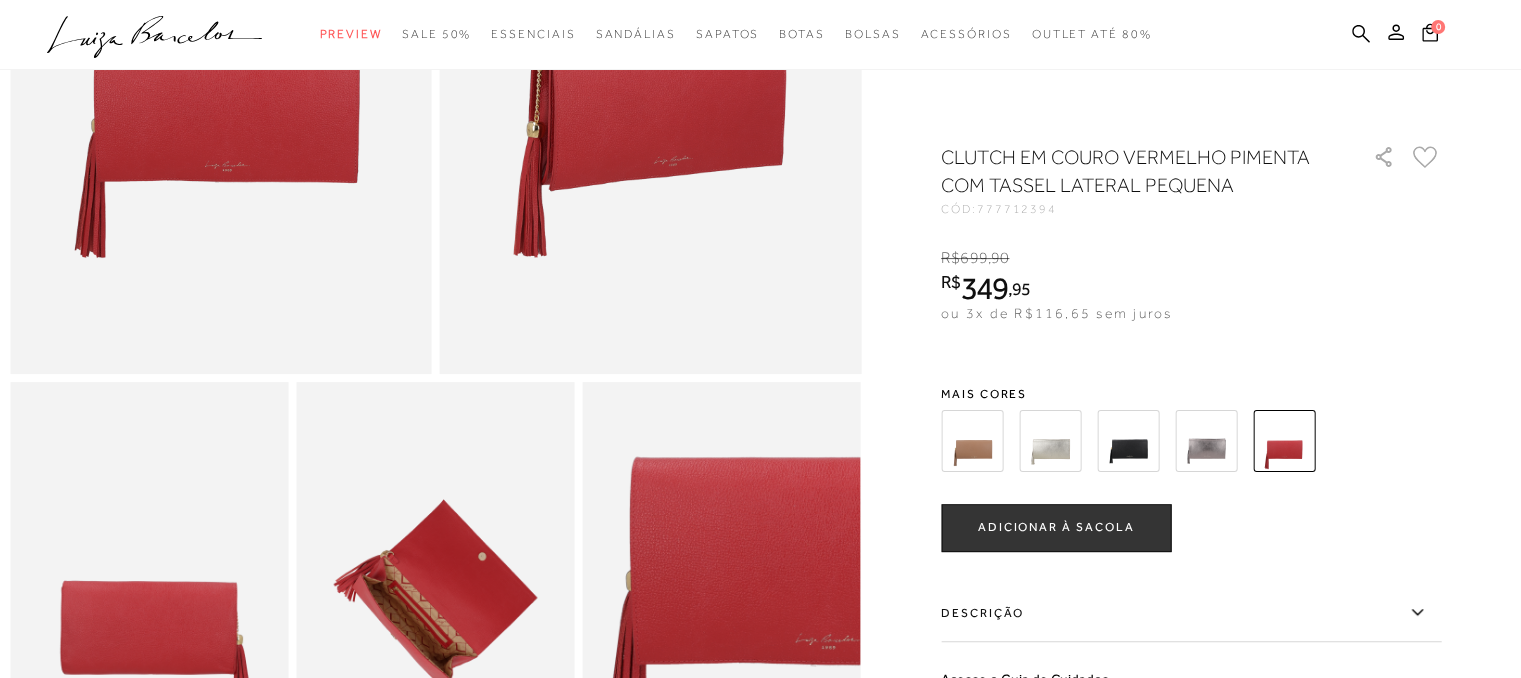 scroll, scrollTop: 0, scrollLeft: 0, axis: both 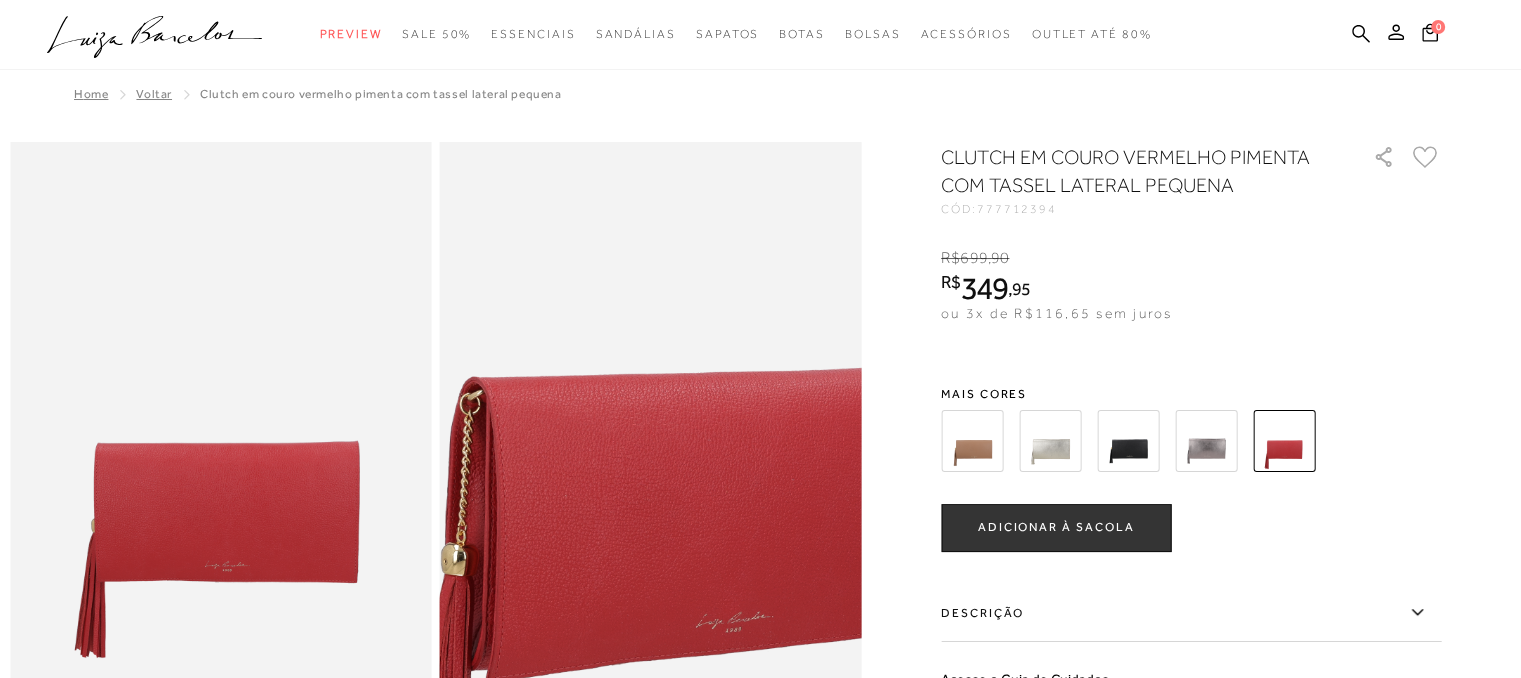 click at bounding box center [688, 416] 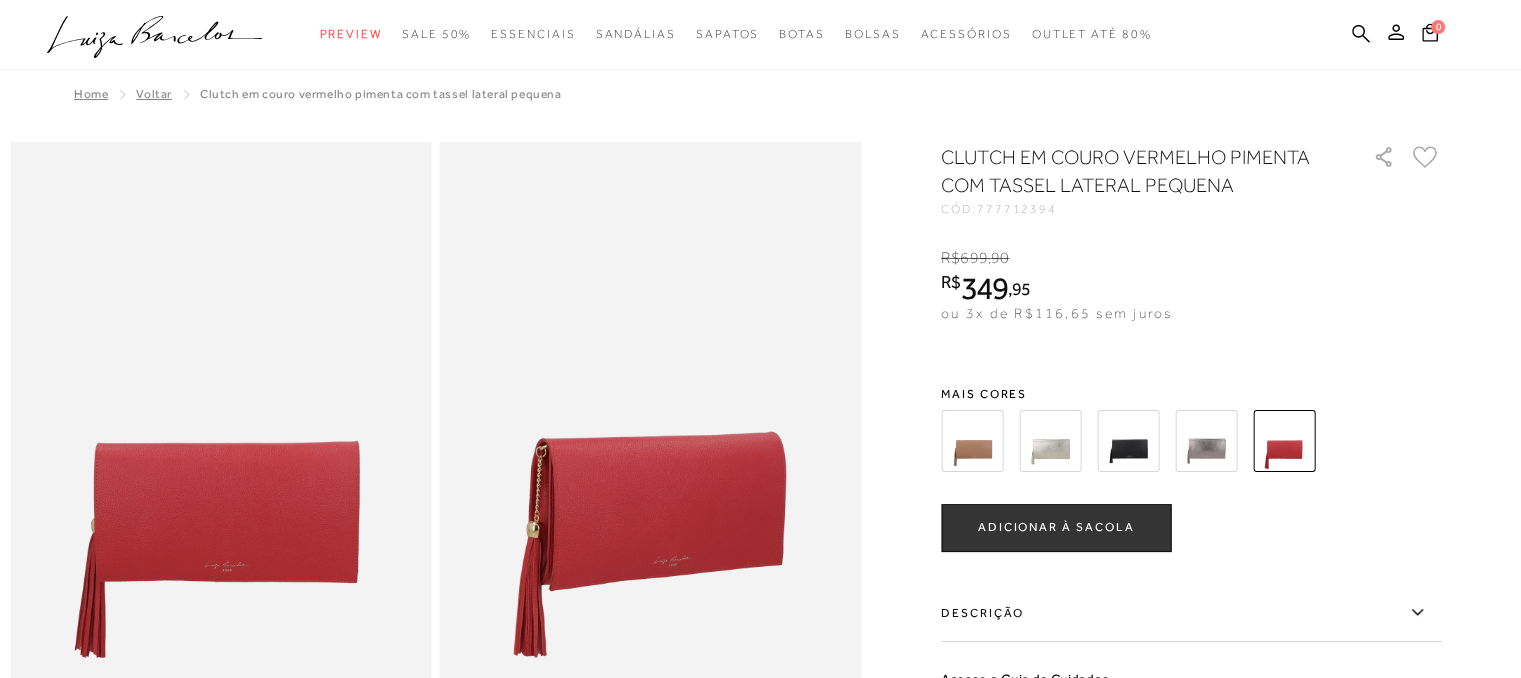 click at bounding box center (972, 441) 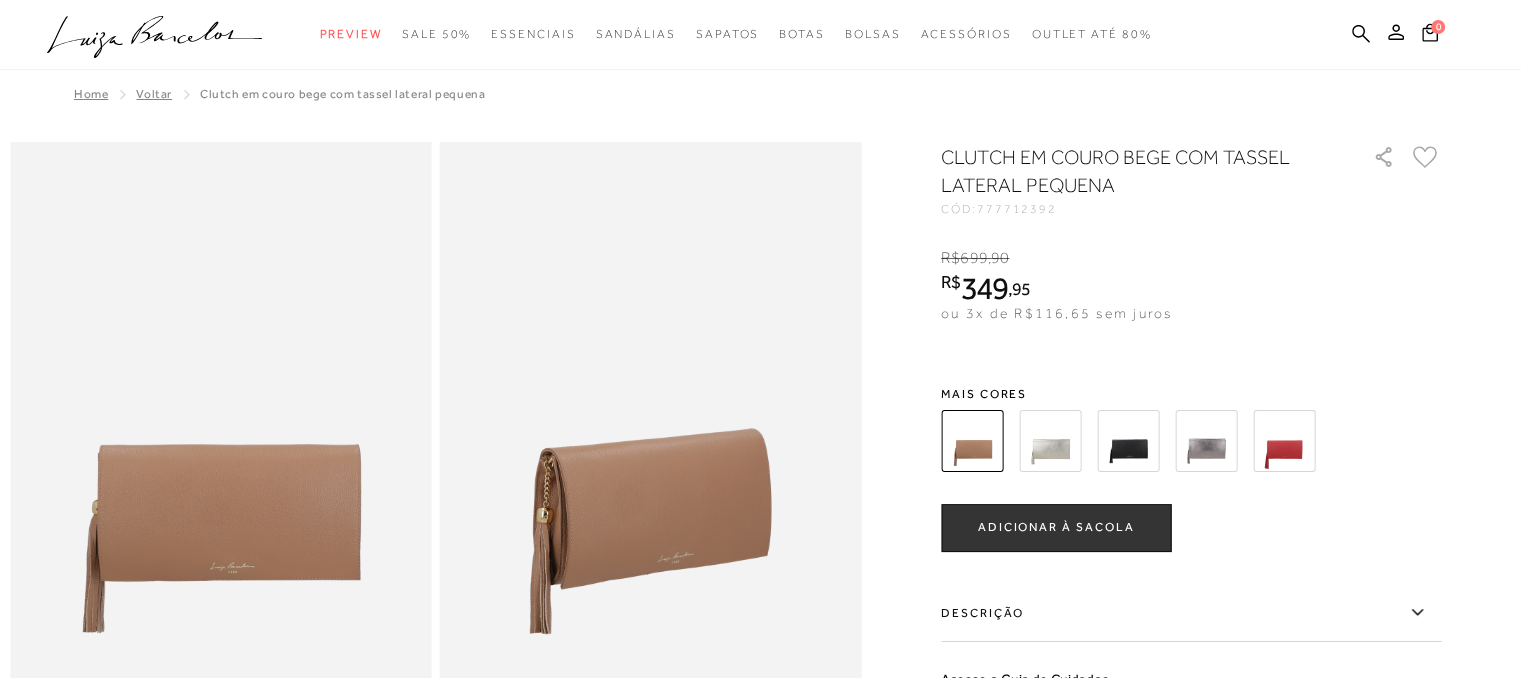 scroll, scrollTop: 0, scrollLeft: 0, axis: both 